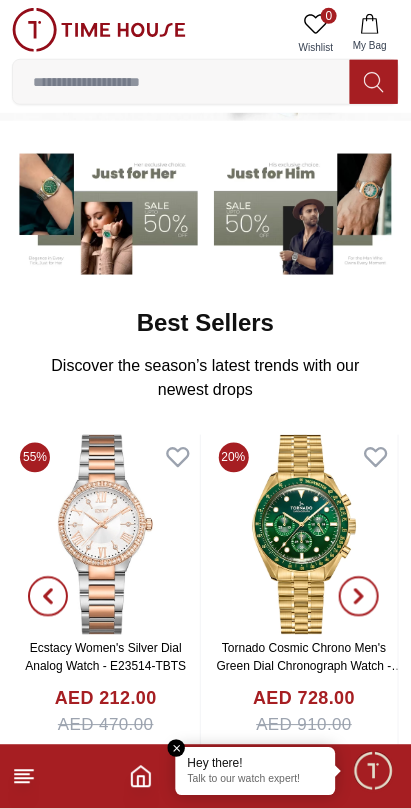 scroll, scrollTop: 0, scrollLeft: 0, axis: both 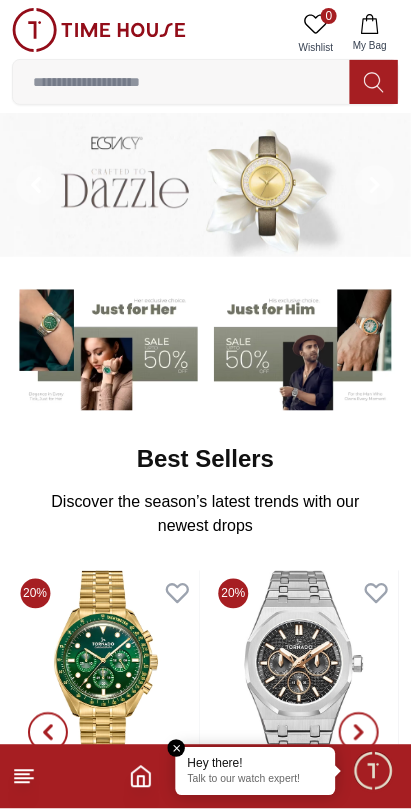 click 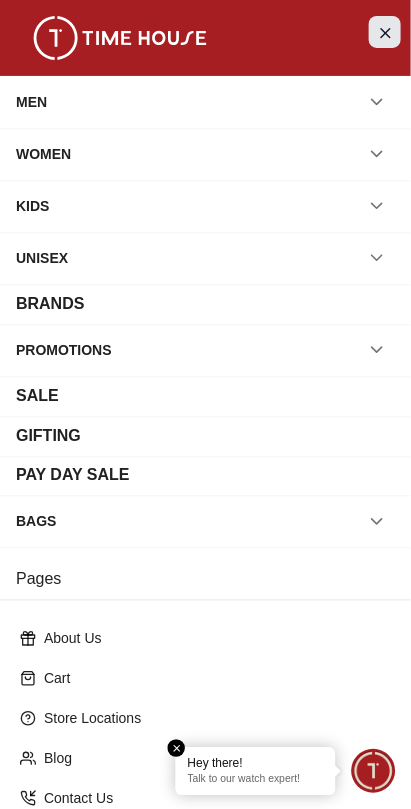 click 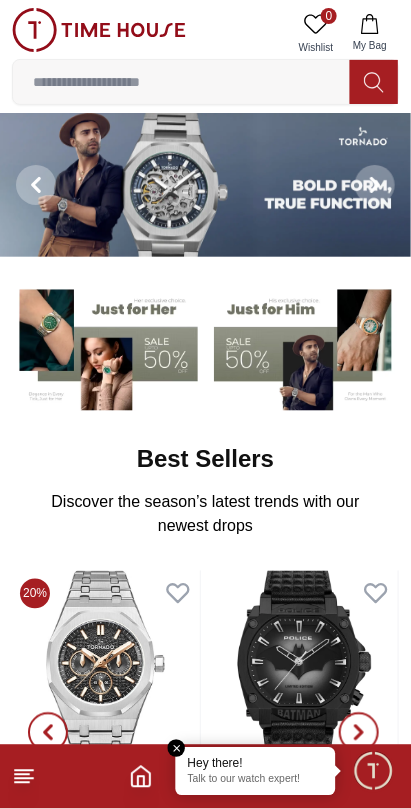 click at bounding box center (99, 30) 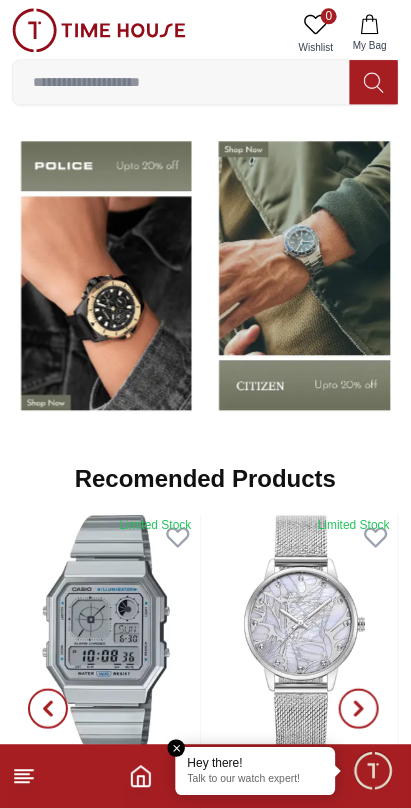scroll, scrollTop: 1587, scrollLeft: 0, axis: vertical 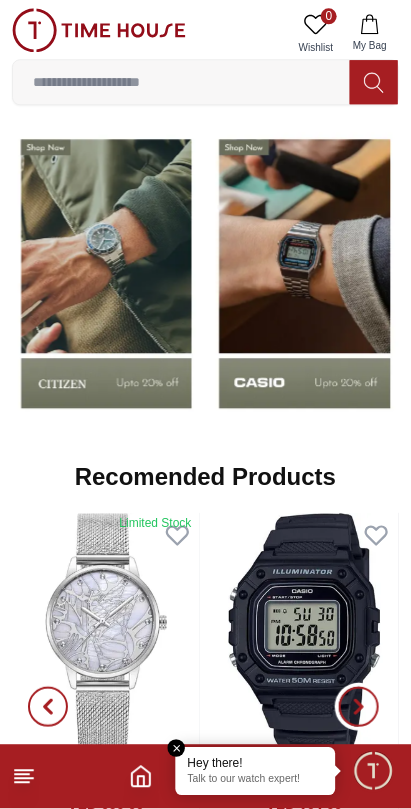 click at bounding box center (359, 707) 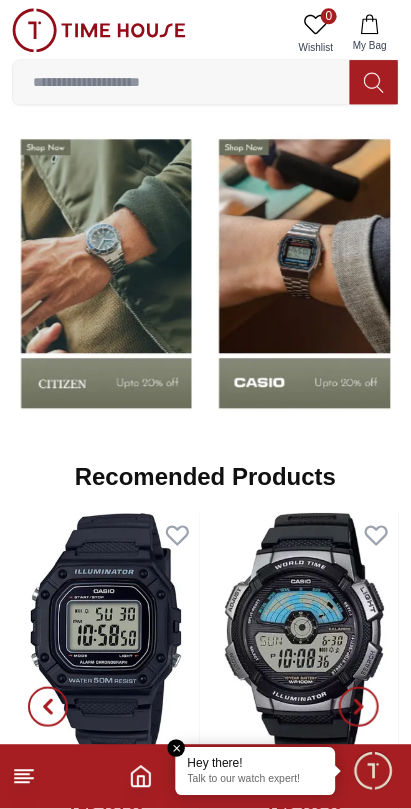 click 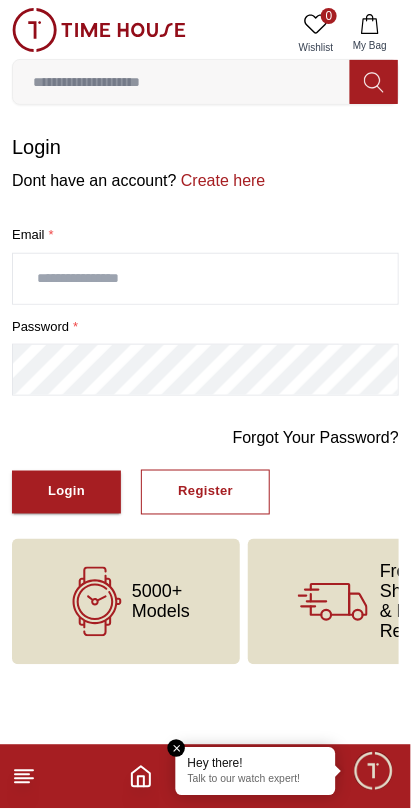 scroll, scrollTop: 0, scrollLeft: 0, axis: both 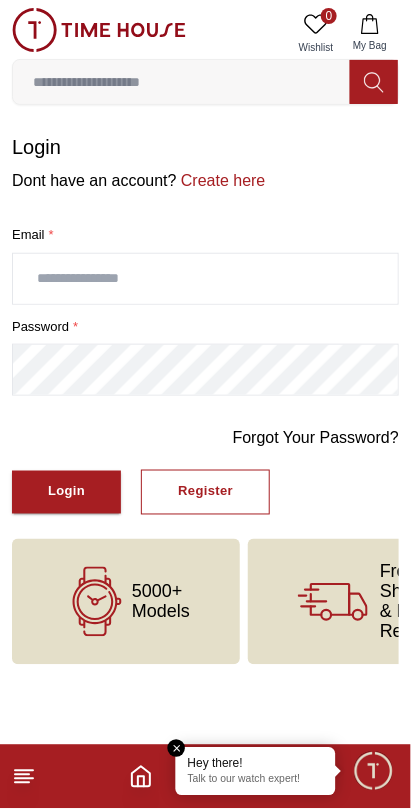click at bounding box center [205, 279] 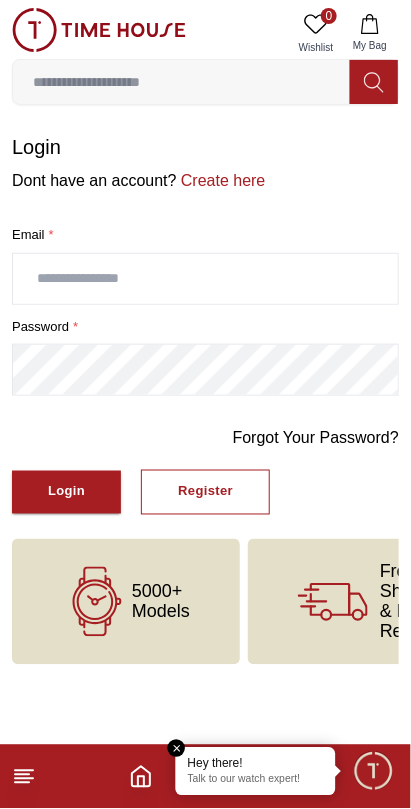 type on "**********" 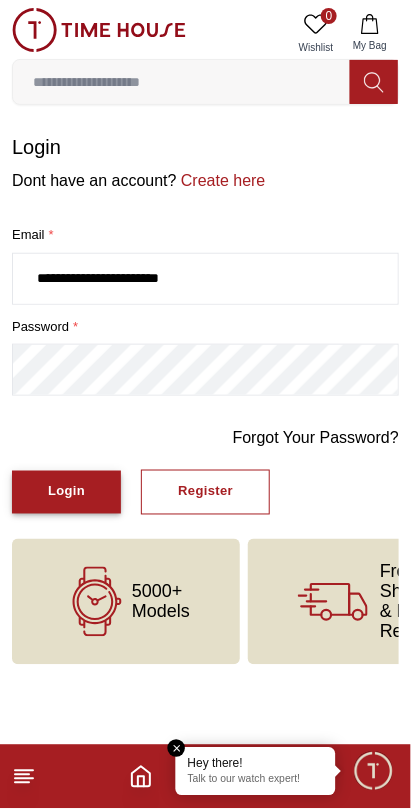 click on "Login" at bounding box center [66, 492] 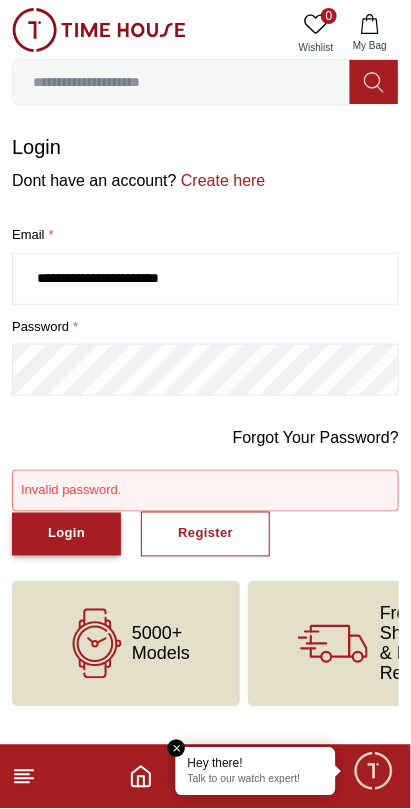 click on "Login" at bounding box center [66, 534] 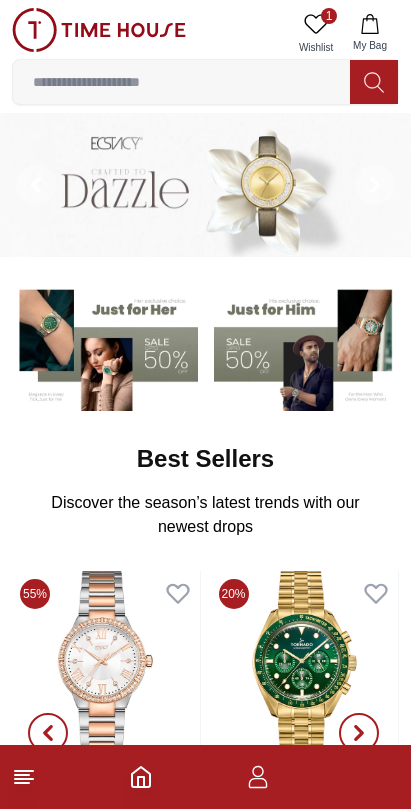scroll, scrollTop: 0, scrollLeft: 0, axis: both 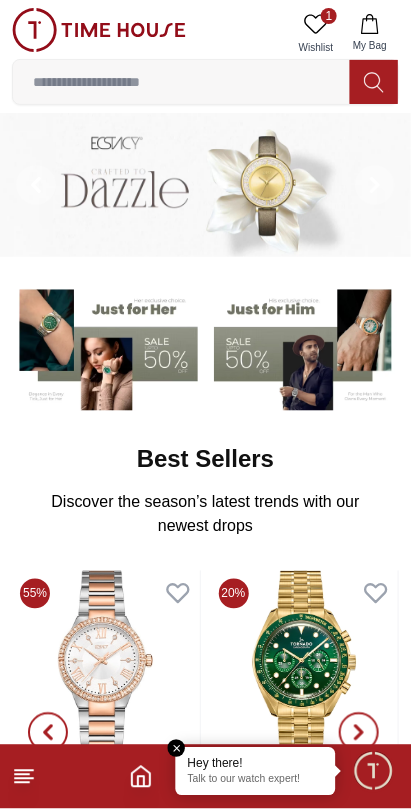 click 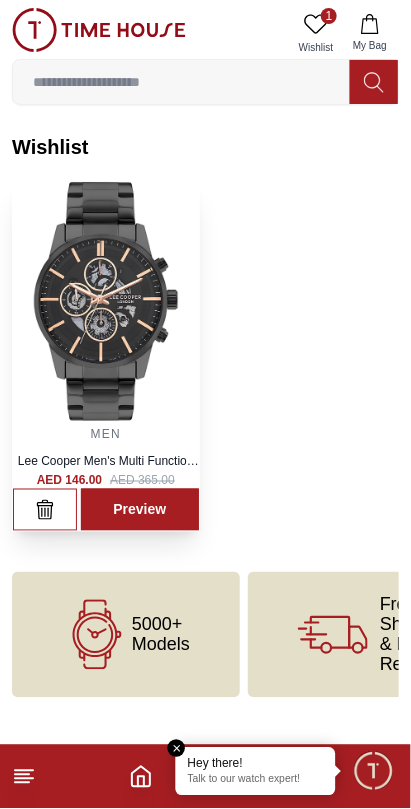 click at bounding box center [106, 301] 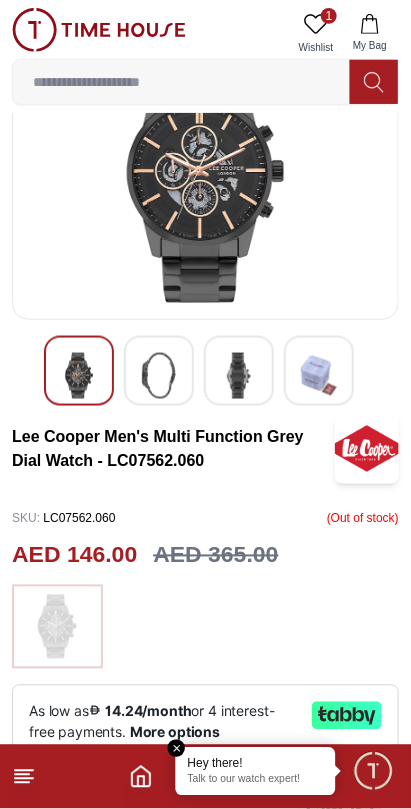 scroll, scrollTop: 0, scrollLeft: 0, axis: both 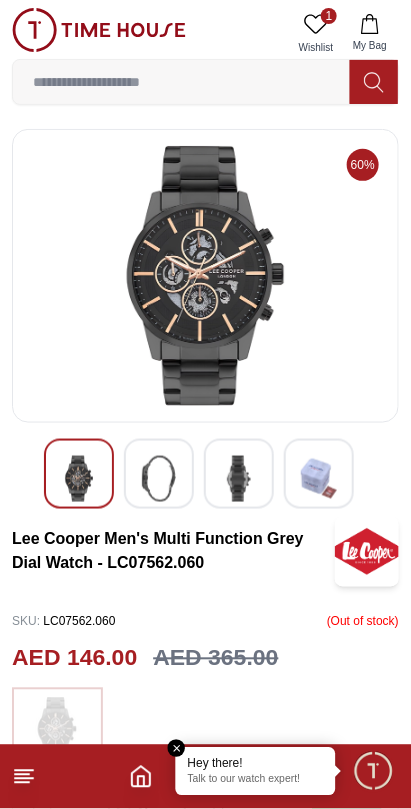 click at bounding box center (319, 474) 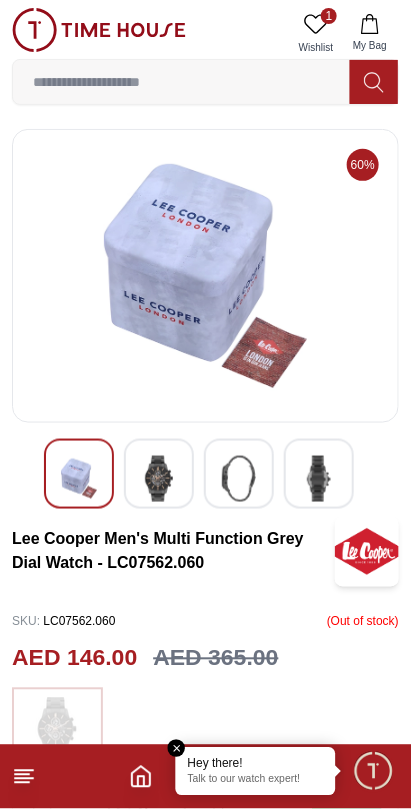 click at bounding box center [239, 479] 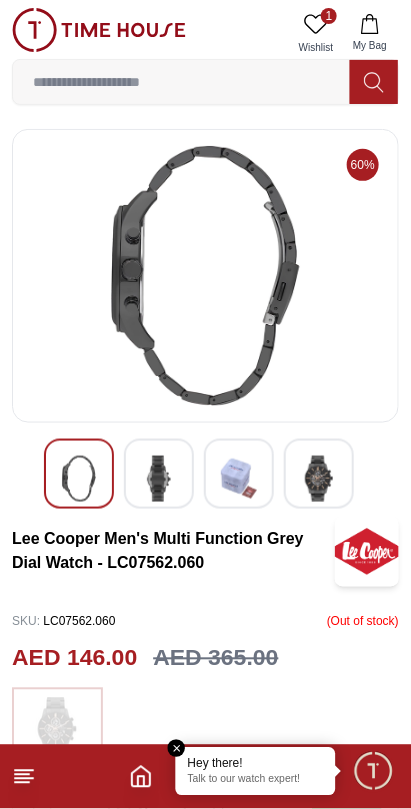 click at bounding box center (319, 479) 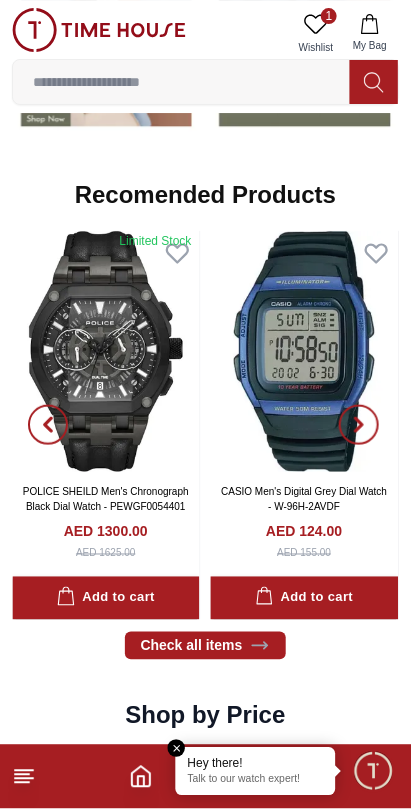 scroll, scrollTop: 1874, scrollLeft: 0, axis: vertical 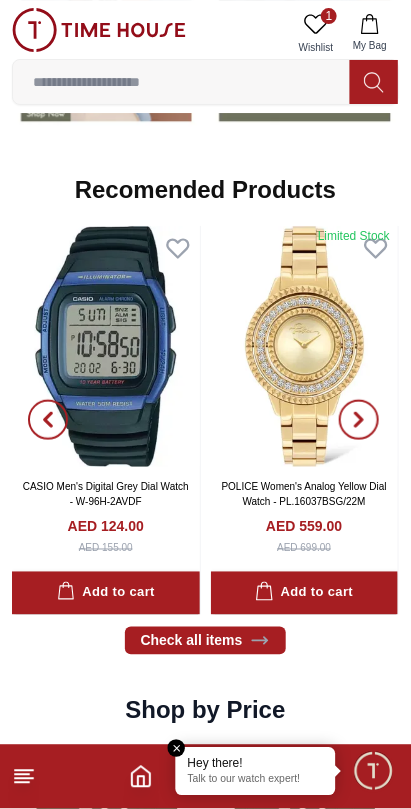 click on "1 Wishlist My Bag Help Our Stores My Account 1 Wishlist My Bag" at bounding box center [205, 56] 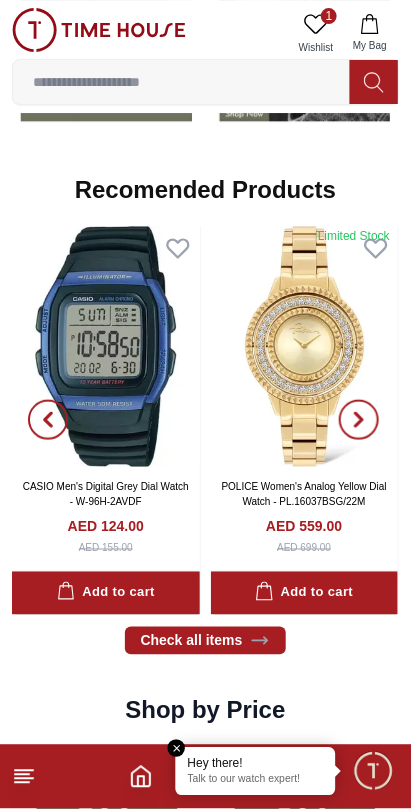 scroll, scrollTop: 0, scrollLeft: 0, axis: both 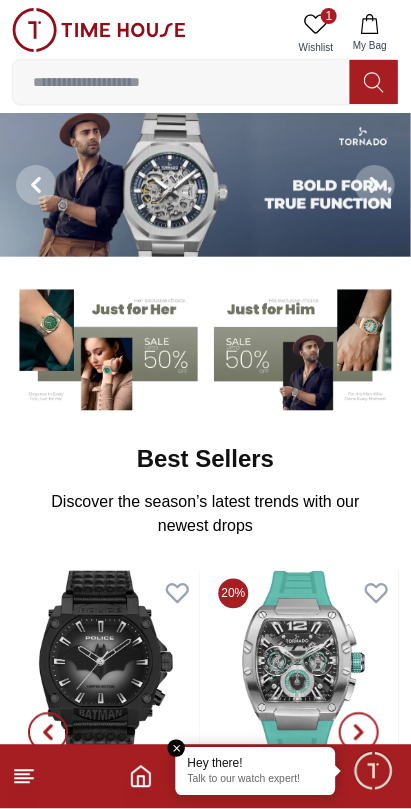click 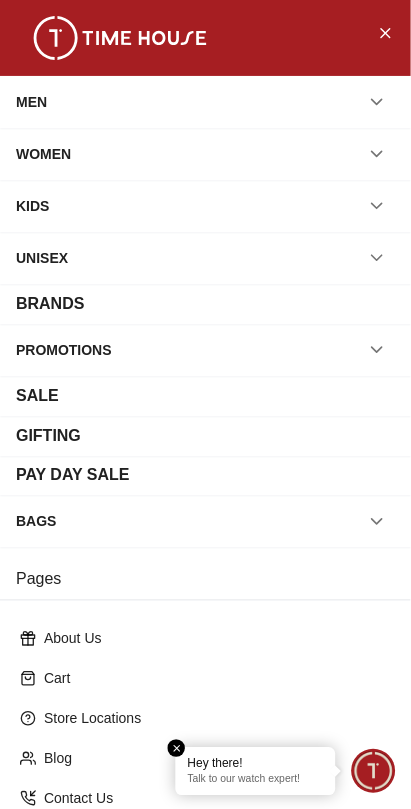 click on "MEN" at bounding box center (31, 102) 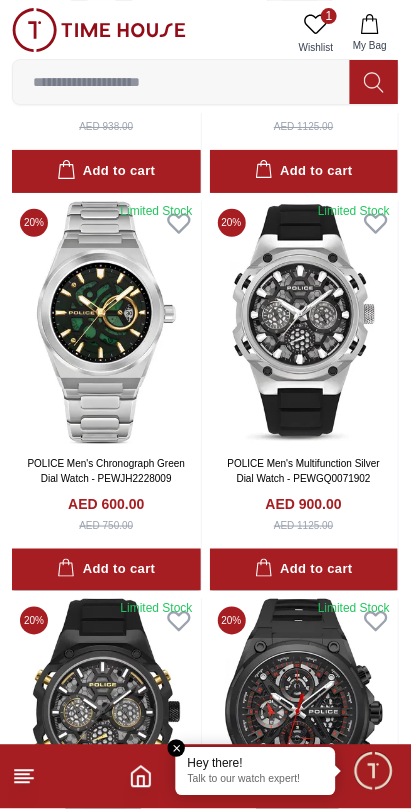 scroll, scrollTop: 2995, scrollLeft: 0, axis: vertical 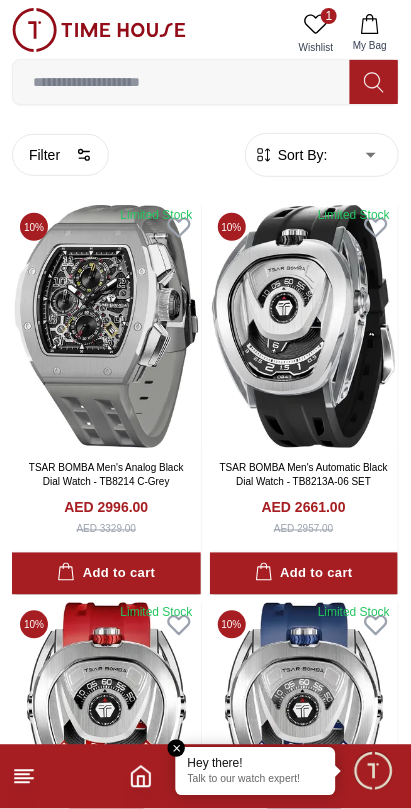 click 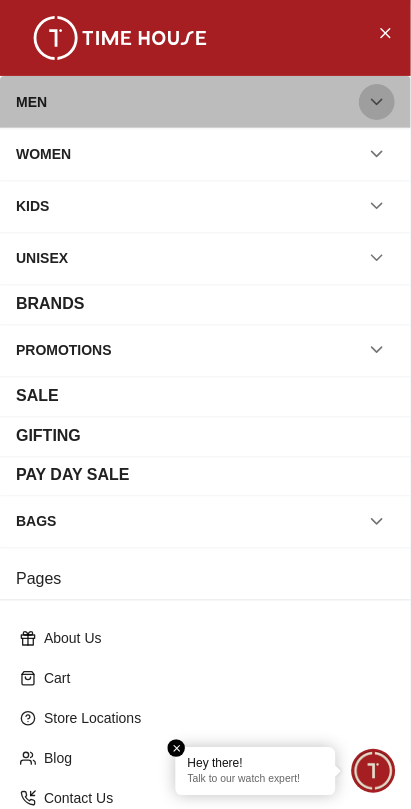 click at bounding box center [377, 102] 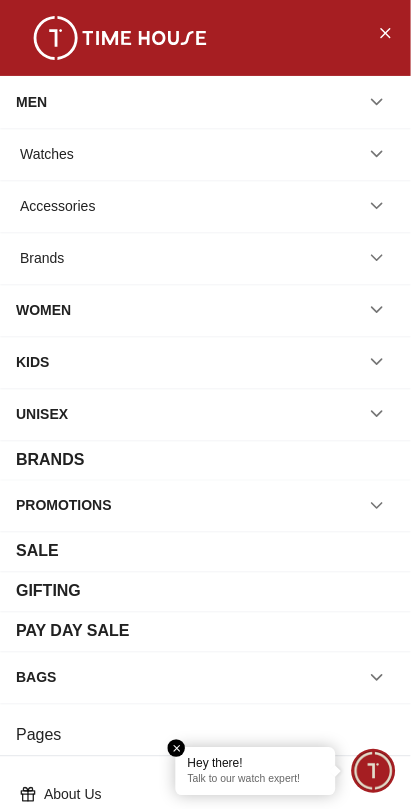 click on "Watches" at bounding box center [205, 154] 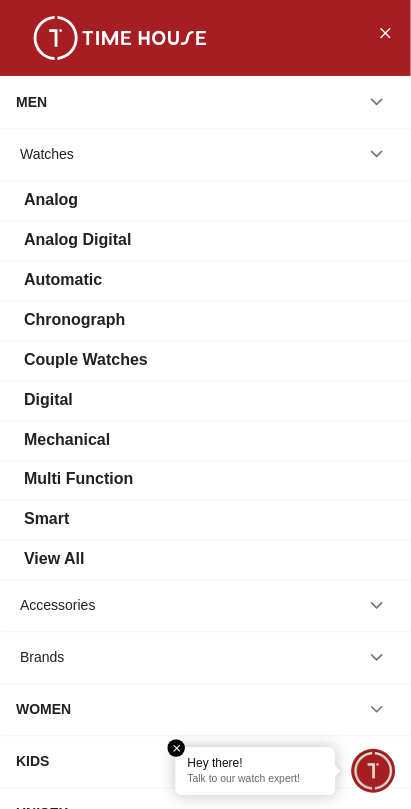click on "Analog" at bounding box center [205, 200] 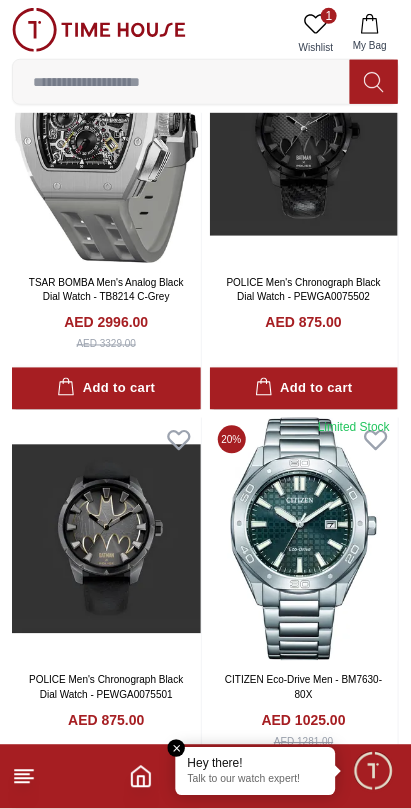 scroll, scrollTop: 75, scrollLeft: 0, axis: vertical 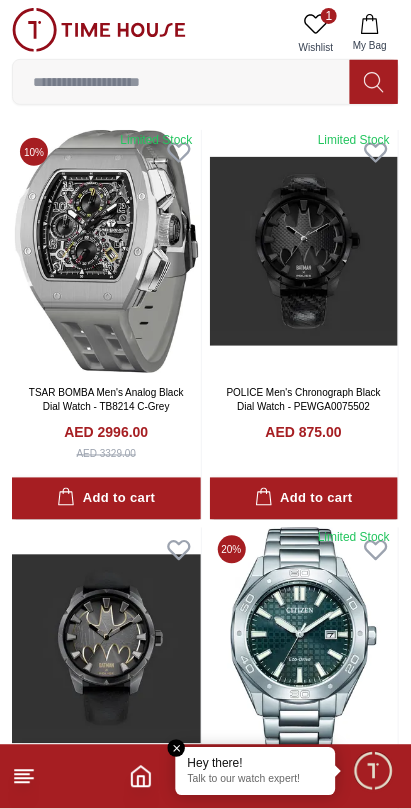 click on "Hey there! Talk to our watch expert!" at bounding box center (256, 772) 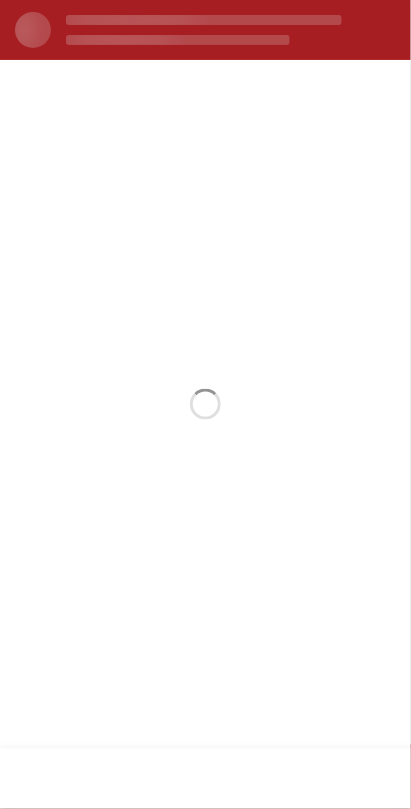 scroll, scrollTop: 0, scrollLeft: 0, axis: both 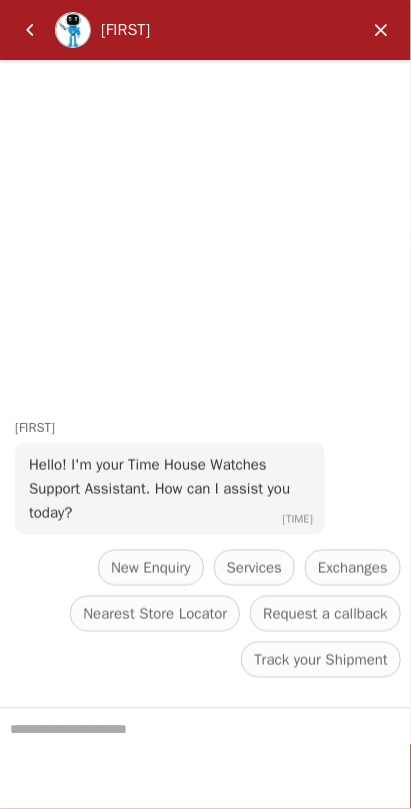 click at bounding box center (381, 30) 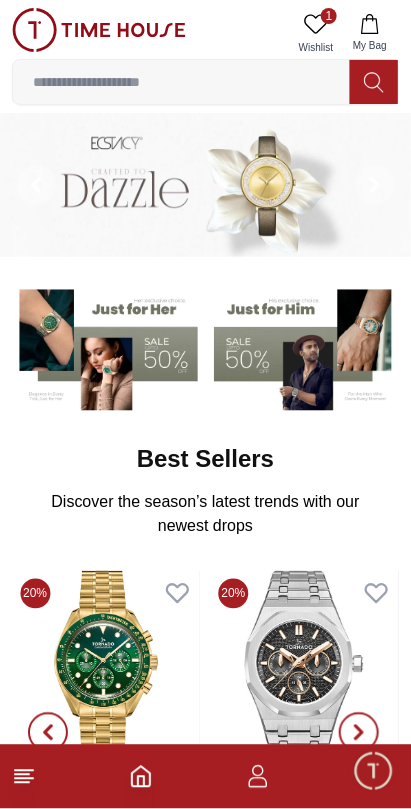 click 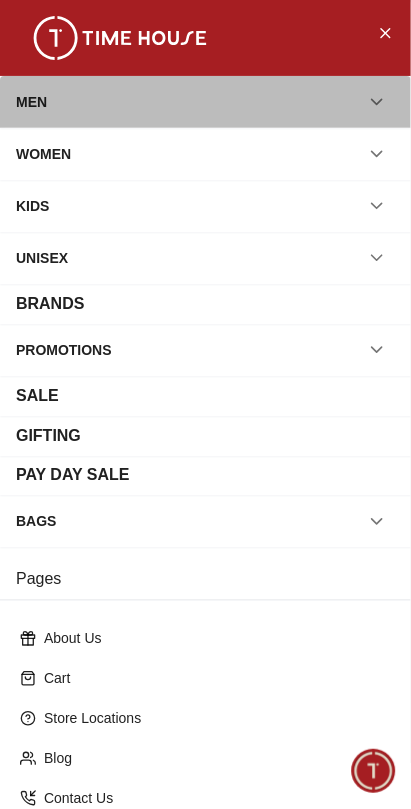 click on "MEN" at bounding box center (205, 102) 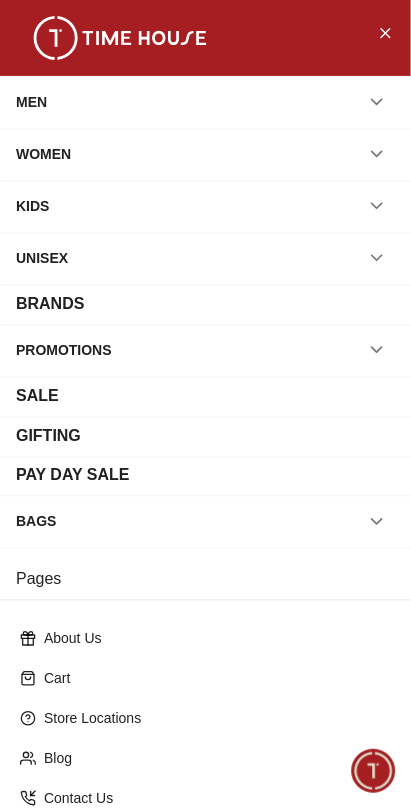 click 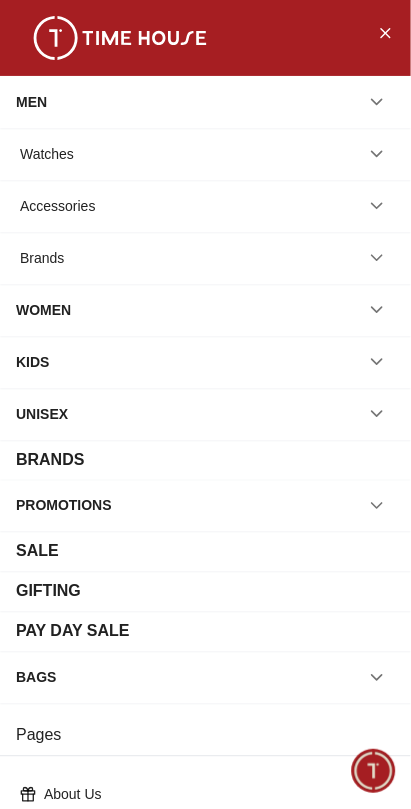 click at bounding box center (377, 258) 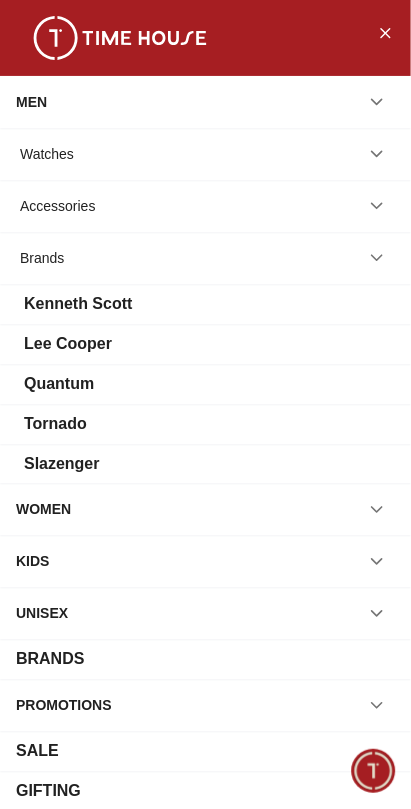 click 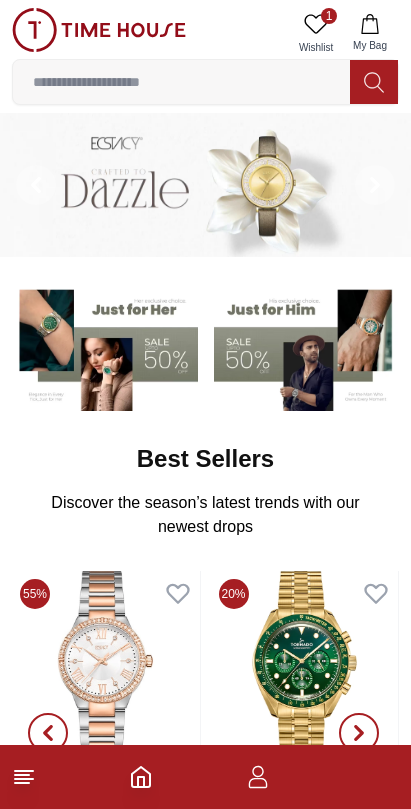 scroll, scrollTop: 0, scrollLeft: 0, axis: both 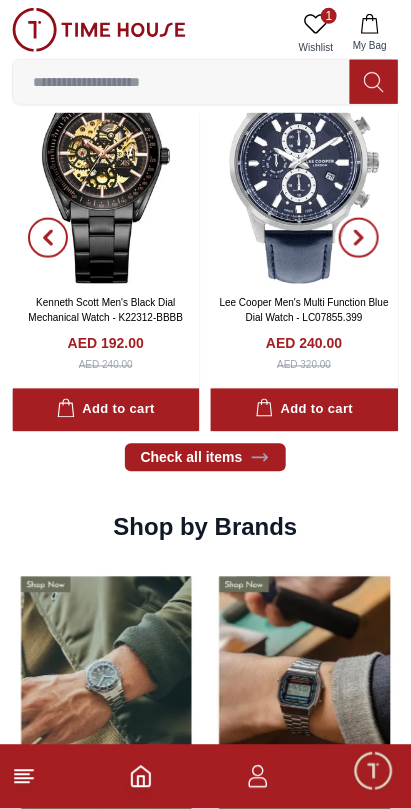 click at bounding box center [359, 237] 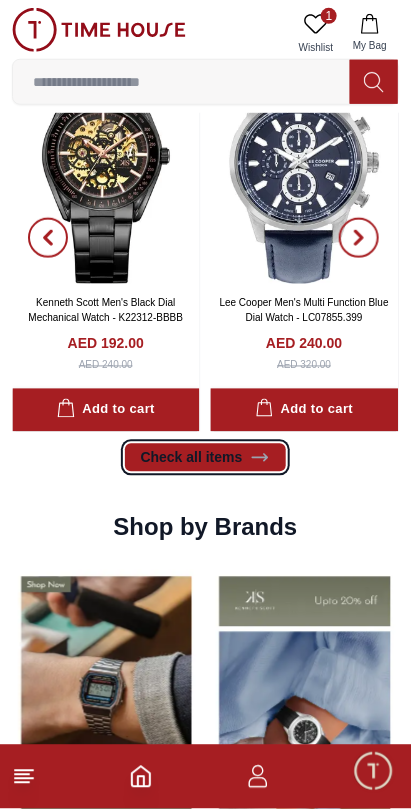 click 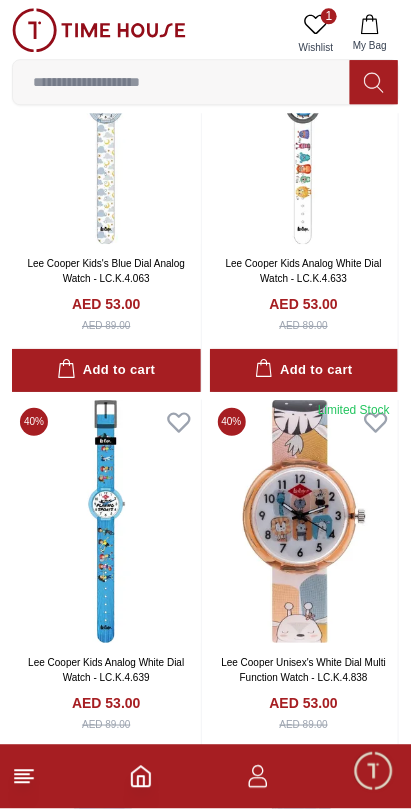 scroll, scrollTop: 2609, scrollLeft: 0, axis: vertical 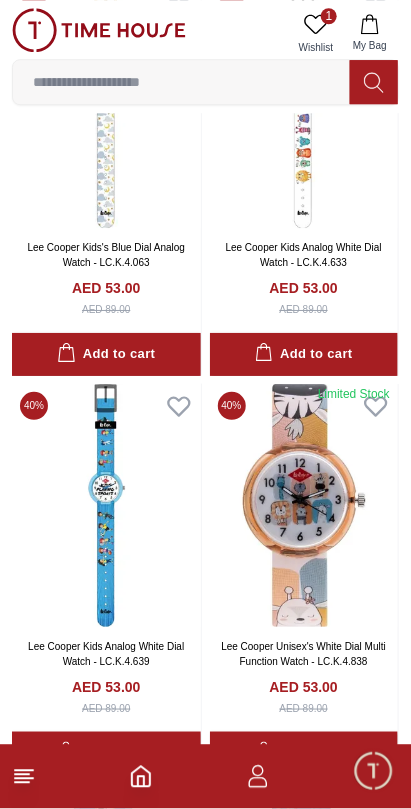 click 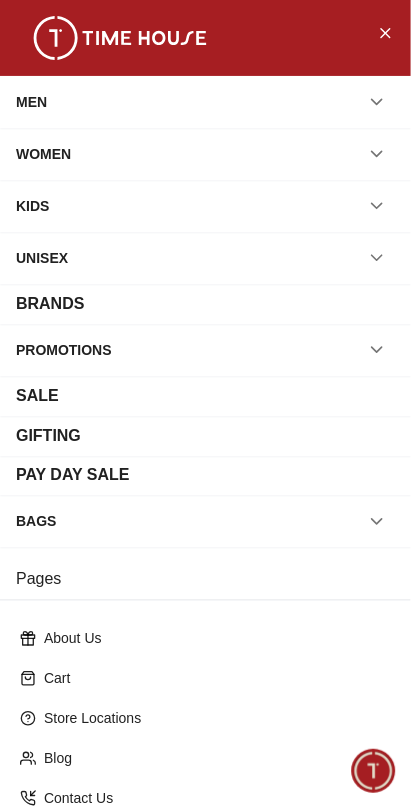 click 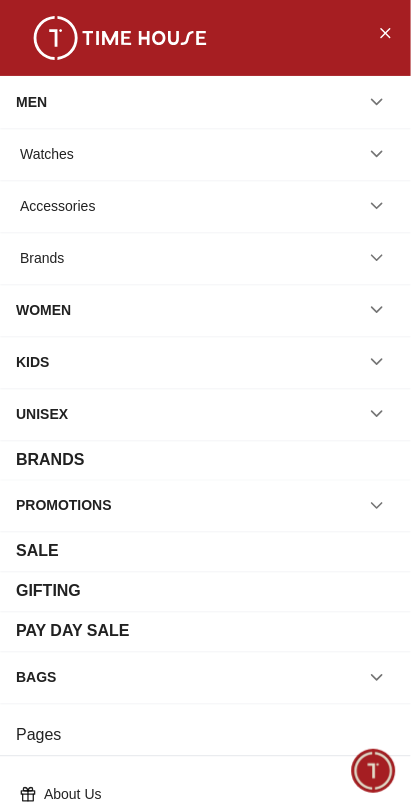 click on "Brands" at bounding box center (205, 258) 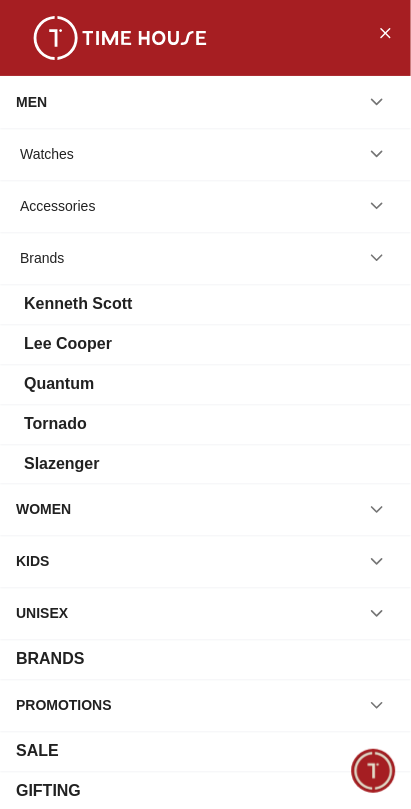 scroll, scrollTop: 6, scrollLeft: 0, axis: vertical 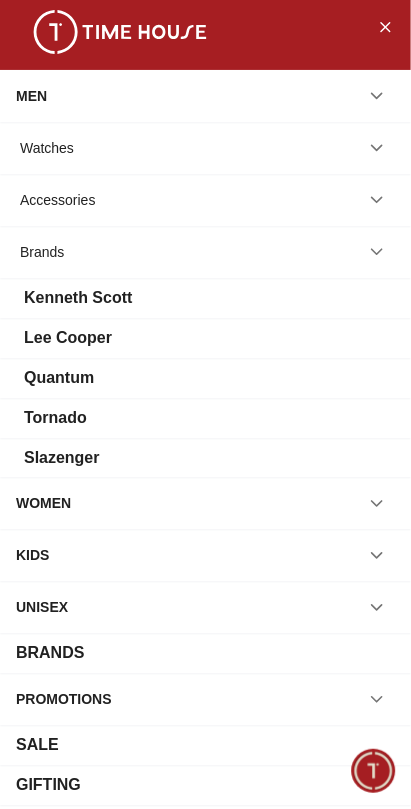click on "Lee Cooper" at bounding box center (205, 338) 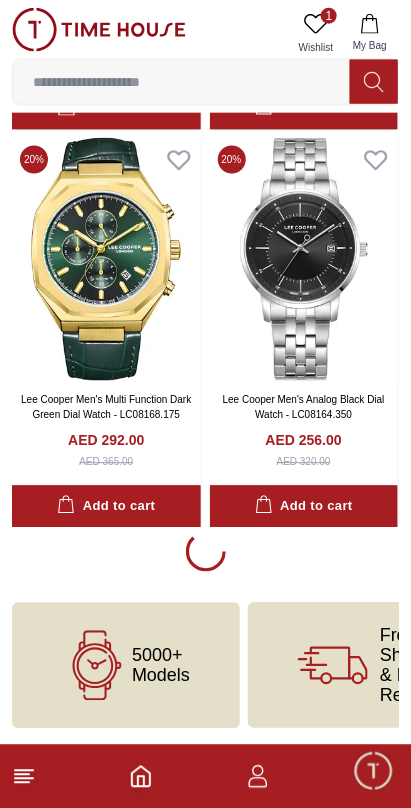 scroll, scrollTop: 4270, scrollLeft: 0, axis: vertical 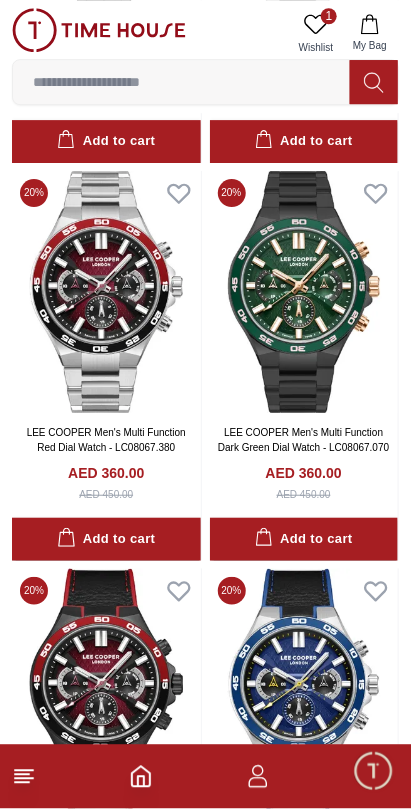 click at bounding box center [181, 82] 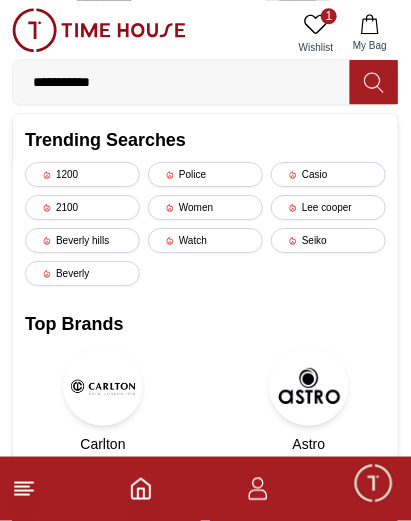 type on "**********" 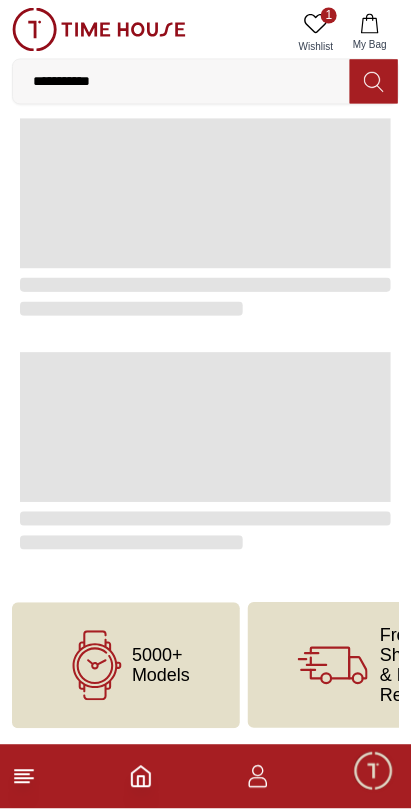 scroll, scrollTop: 0, scrollLeft: 0, axis: both 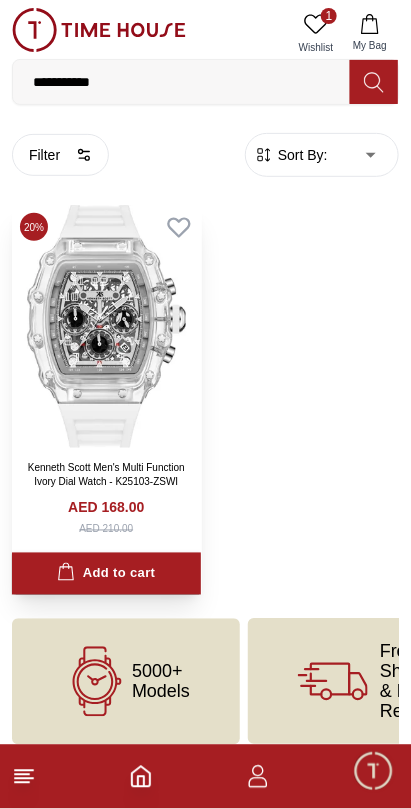 click at bounding box center (106, 326) 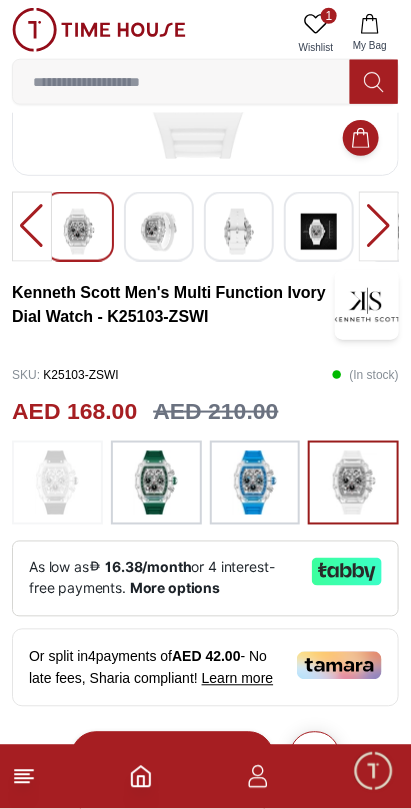 scroll, scrollTop: 247, scrollLeft: 0, axis: vertical 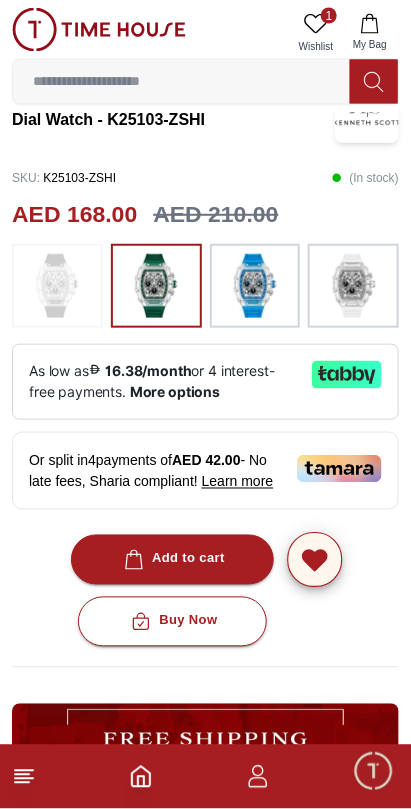 click 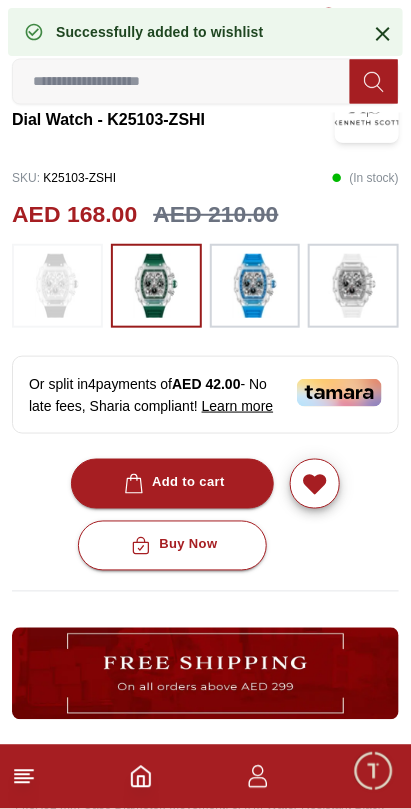 scroll, scrollTop: 247, scrollLeft: 0, axis: vertical 